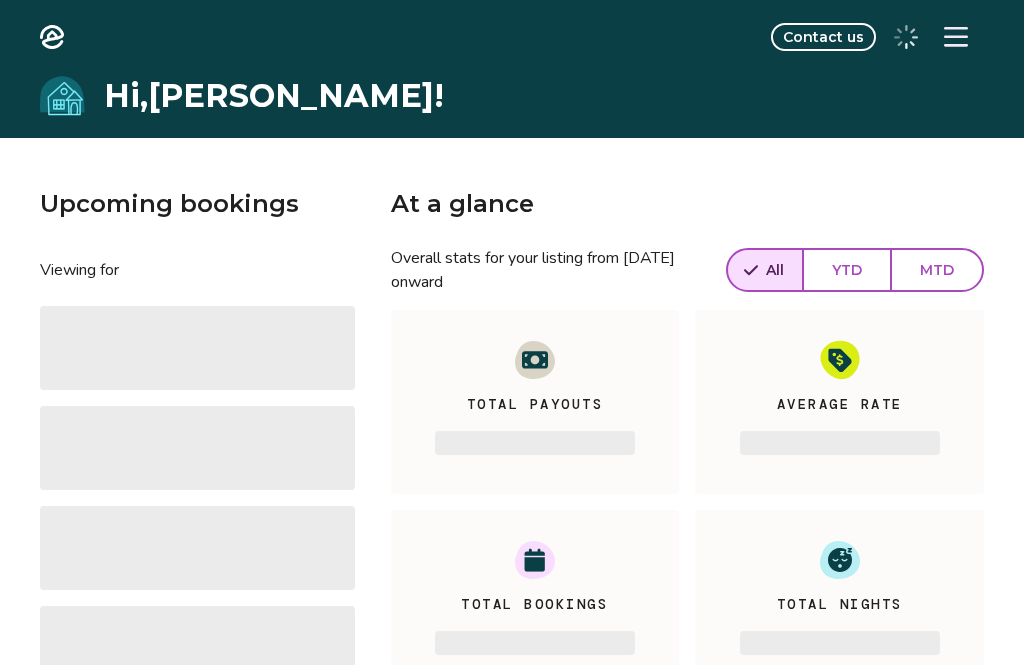 scroll, scrollTop: 0, scrollLeft: 0, axis: both 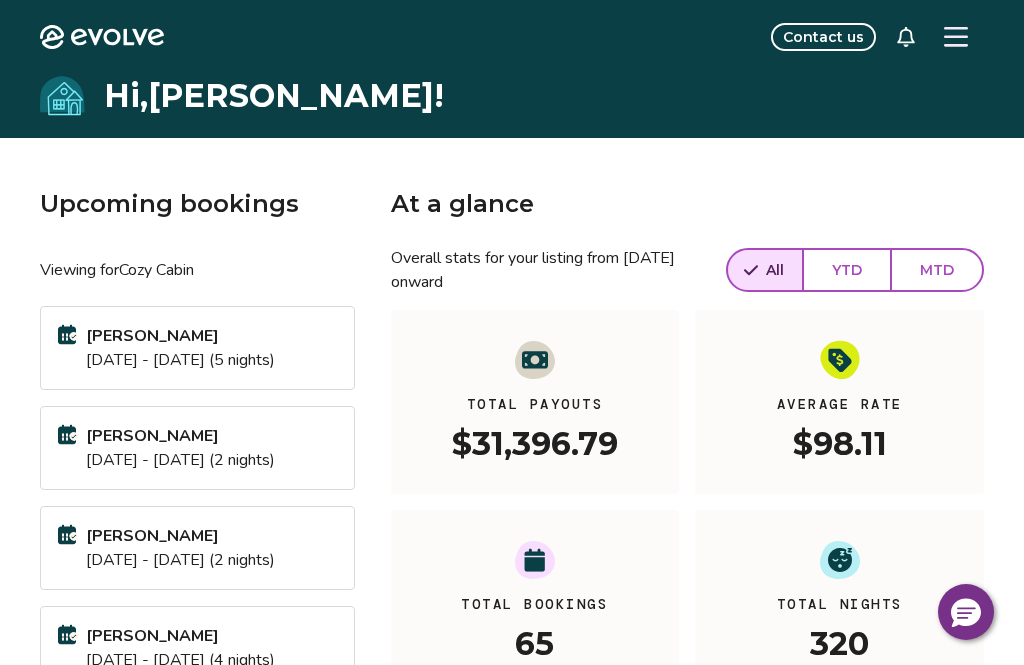 click on "Hi,  Corinne !" at bounding box center (512, 96) 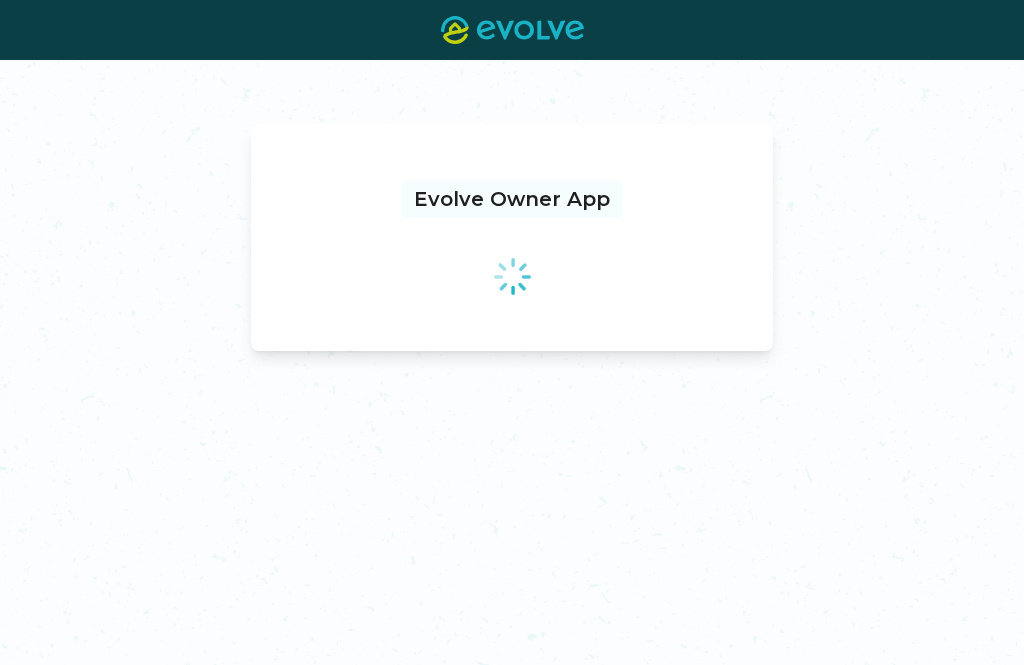 scroll, scrollTop: 0, scrollLeft: 0, axis: both 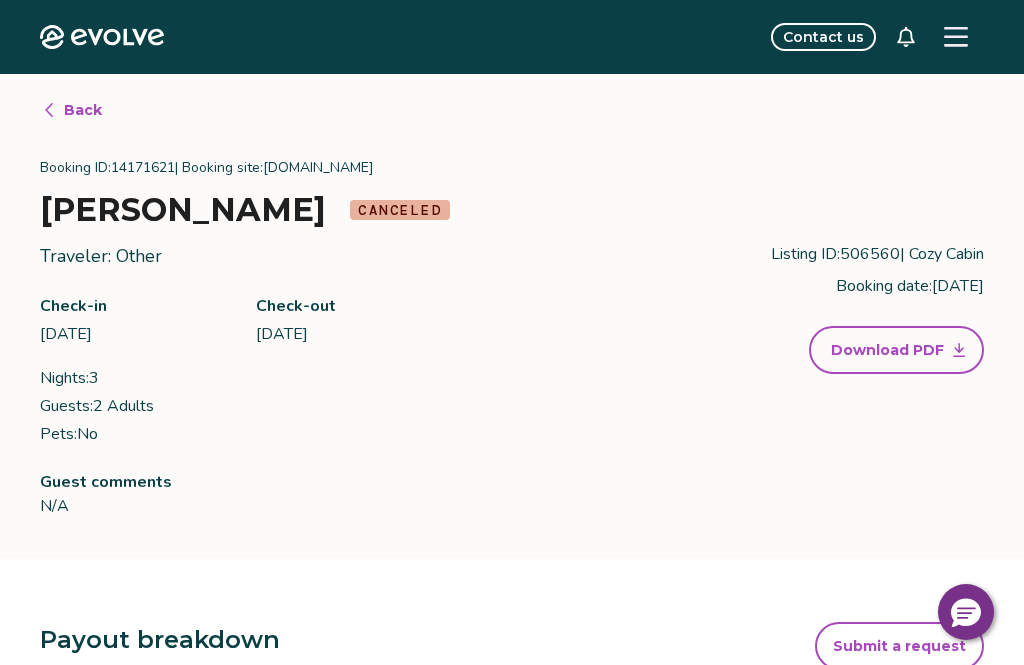 click on "Back" at bounding box center [83, 110] 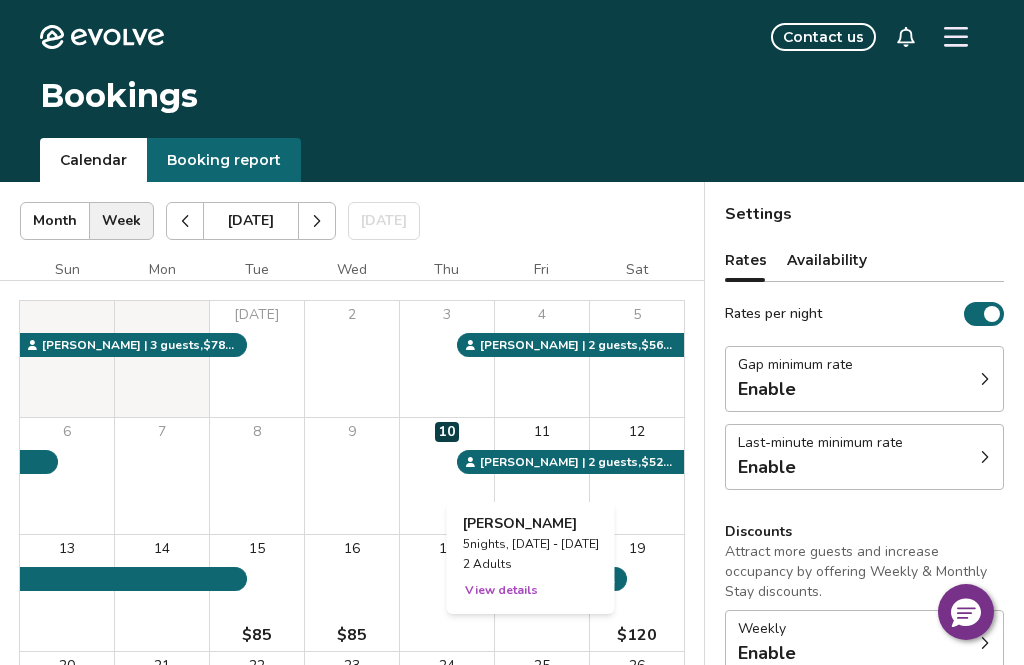 click on "11" at bounding box center (542, 476) 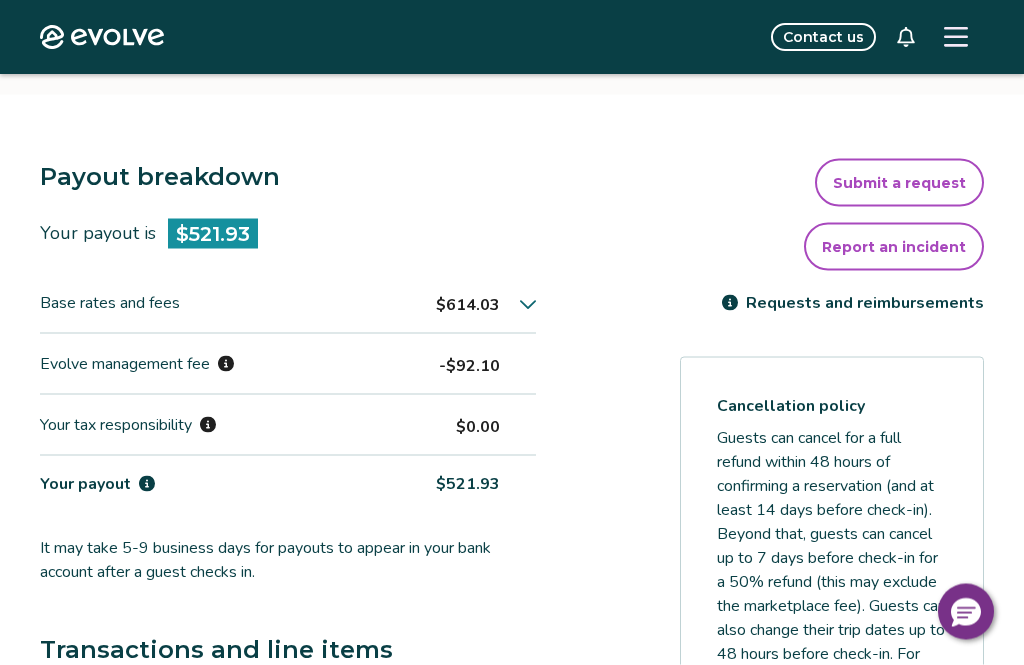 scroll, scrollTop: 459, scrollLeft: 0, axis: vertical 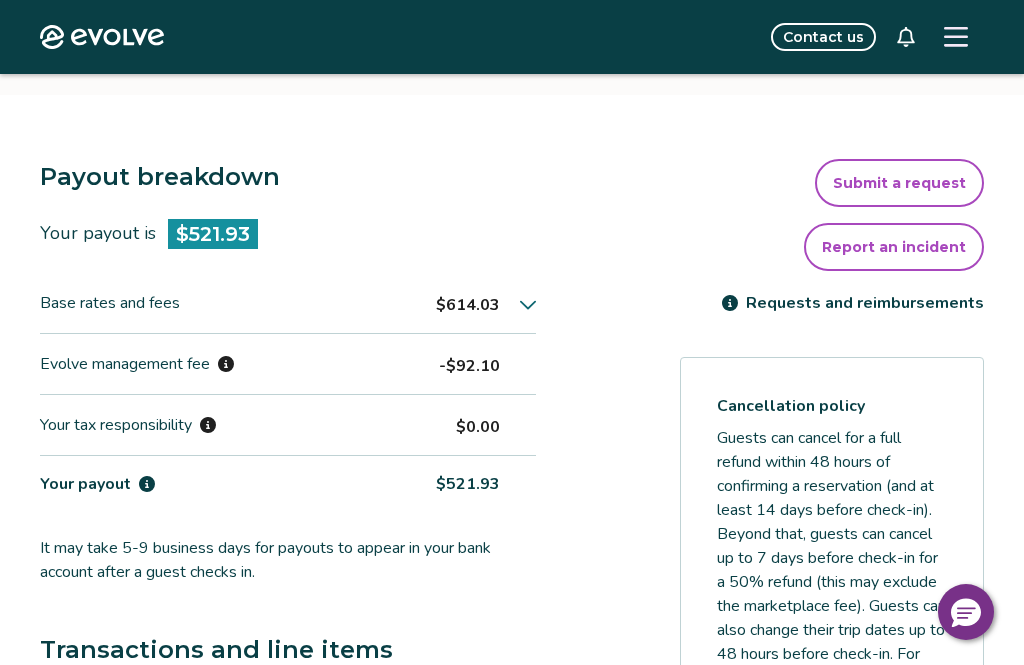 click at bounding box center (956, 37) 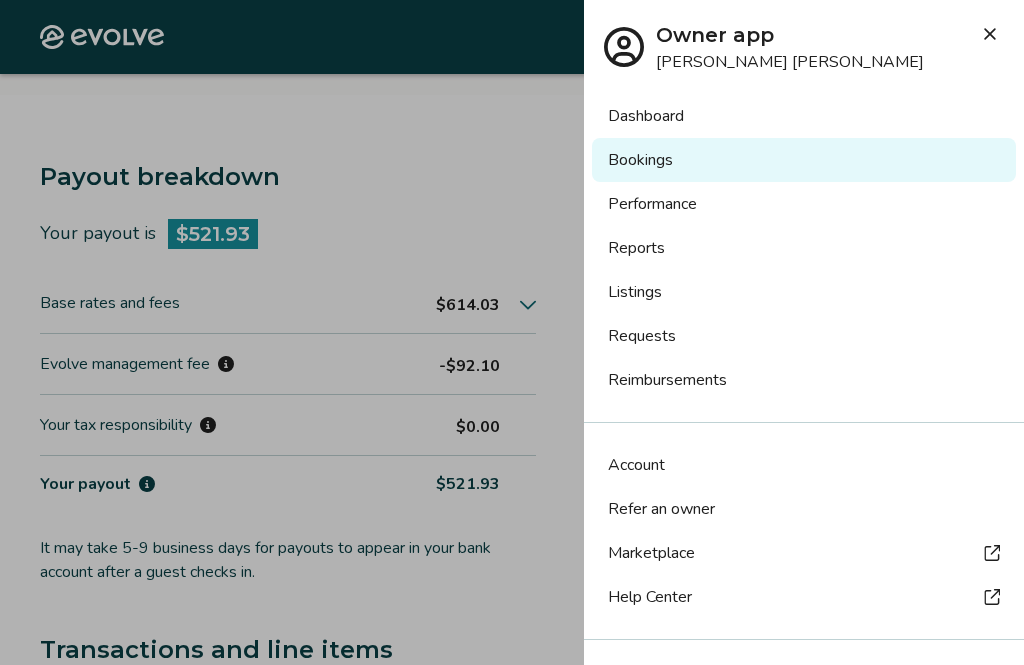 click on "Dashboard" at bounding box center [804, 116] 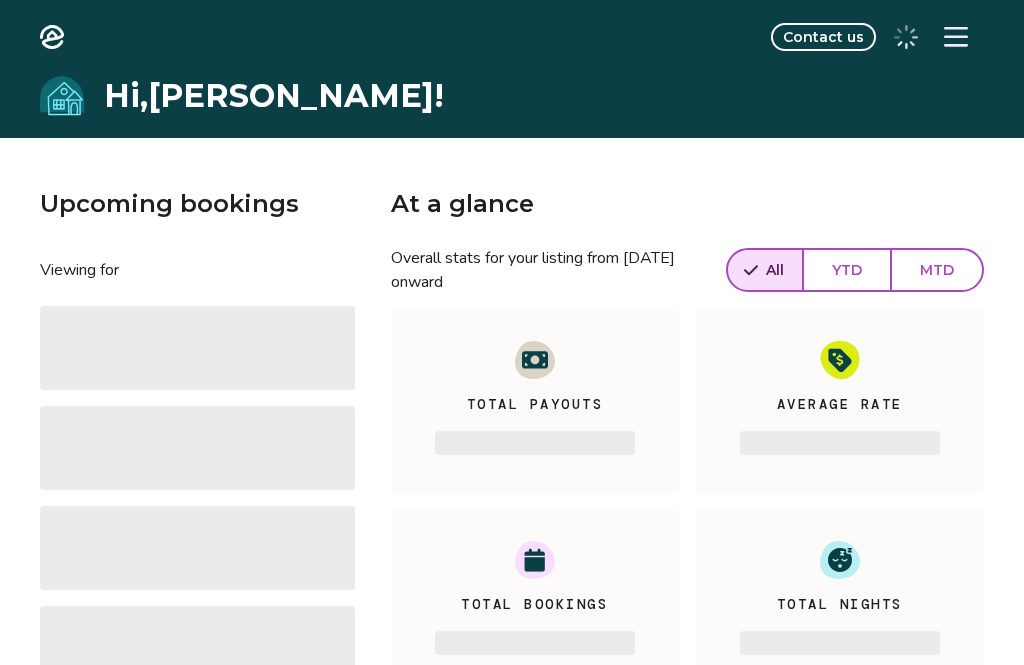 scroll, scrollTop: 0, scrollLeft: 0, axis: both 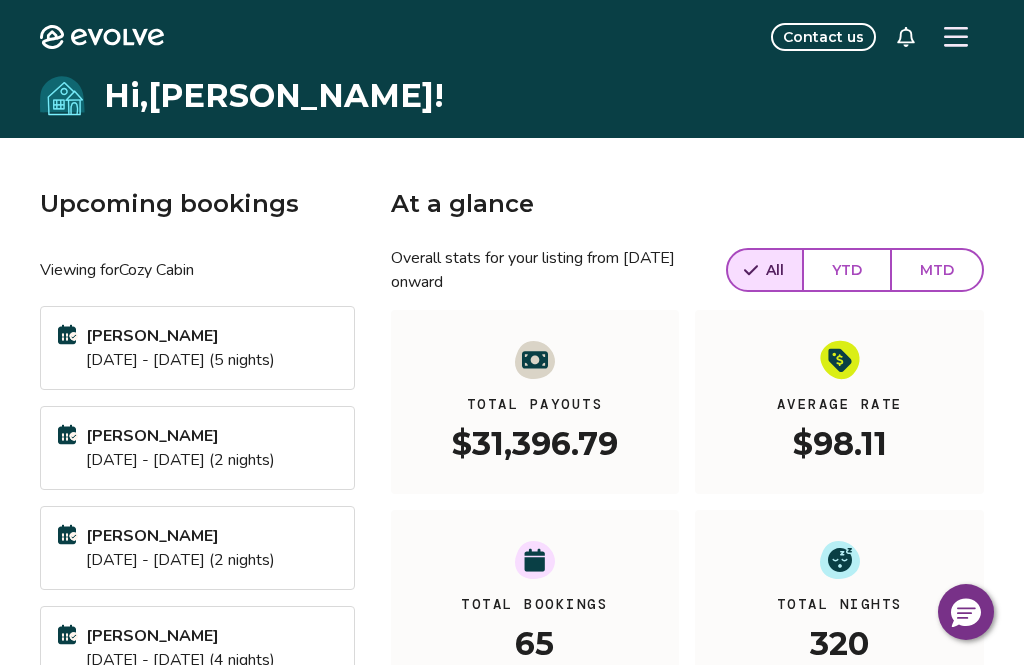 click 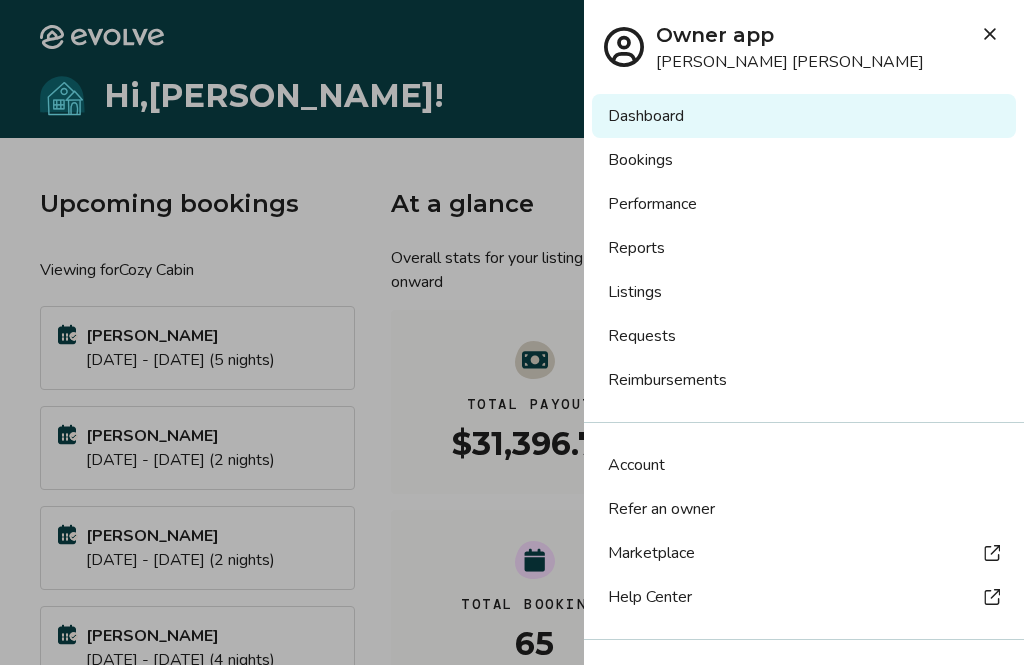click on "Bookings" at bounding box center (804, 160) 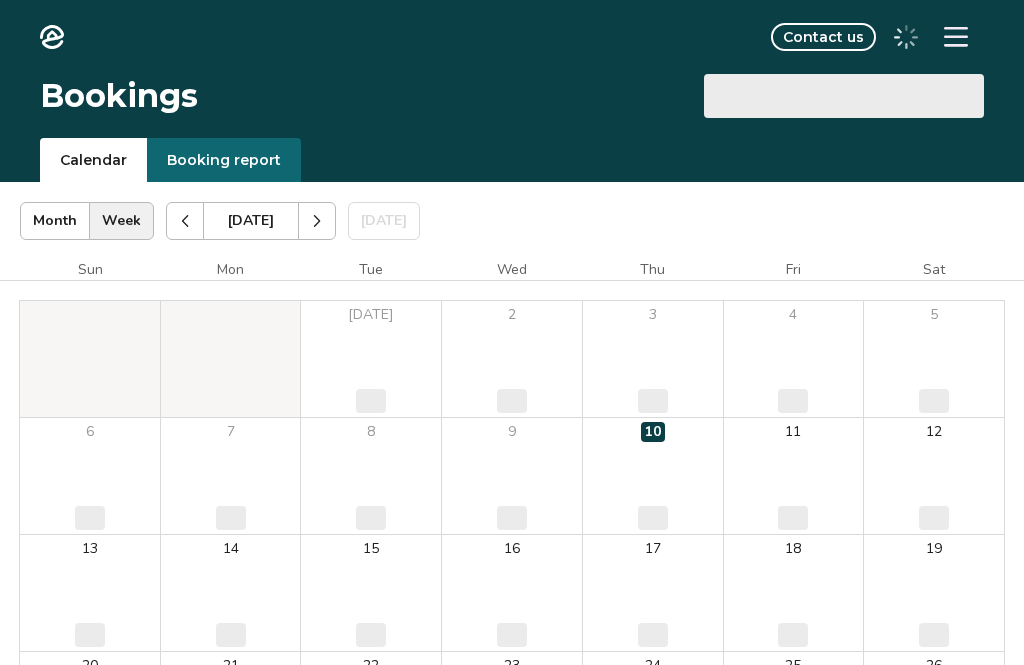 scroll, scrollTop: 0, scrollLeft: 0, axis: both 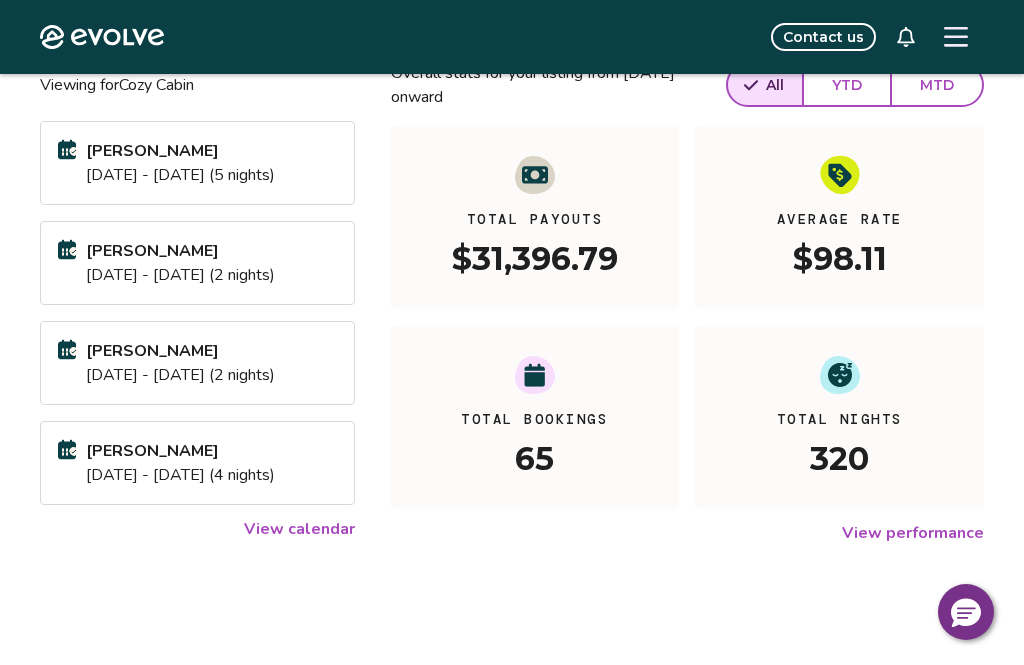 click on "View performance" at bounding box center (913, 533) 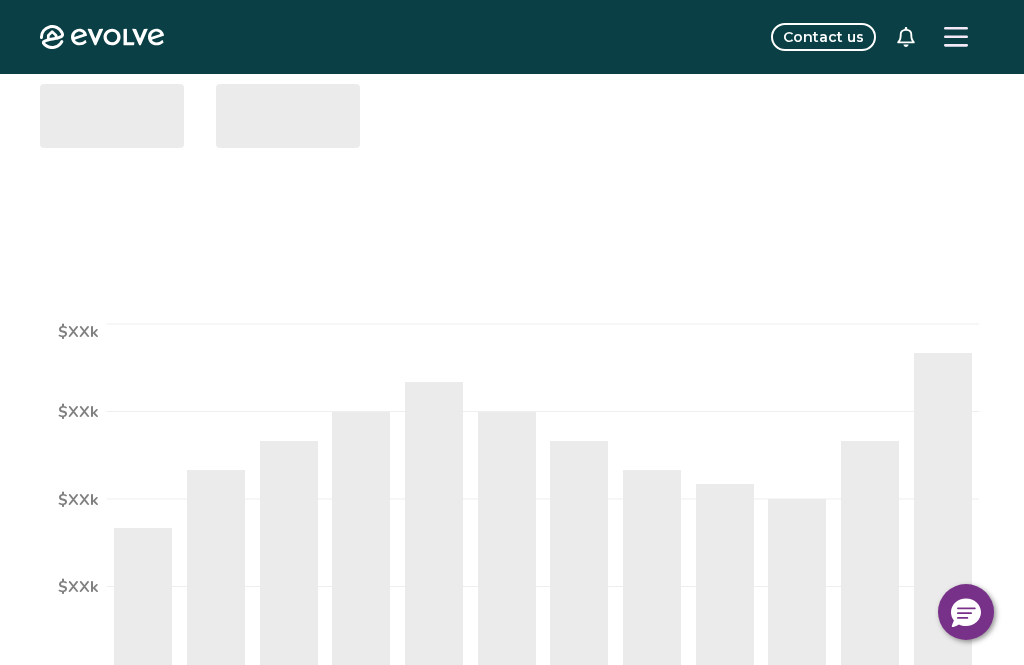scroll, scrollTop: 0, scrollLeft: 0, axis: both 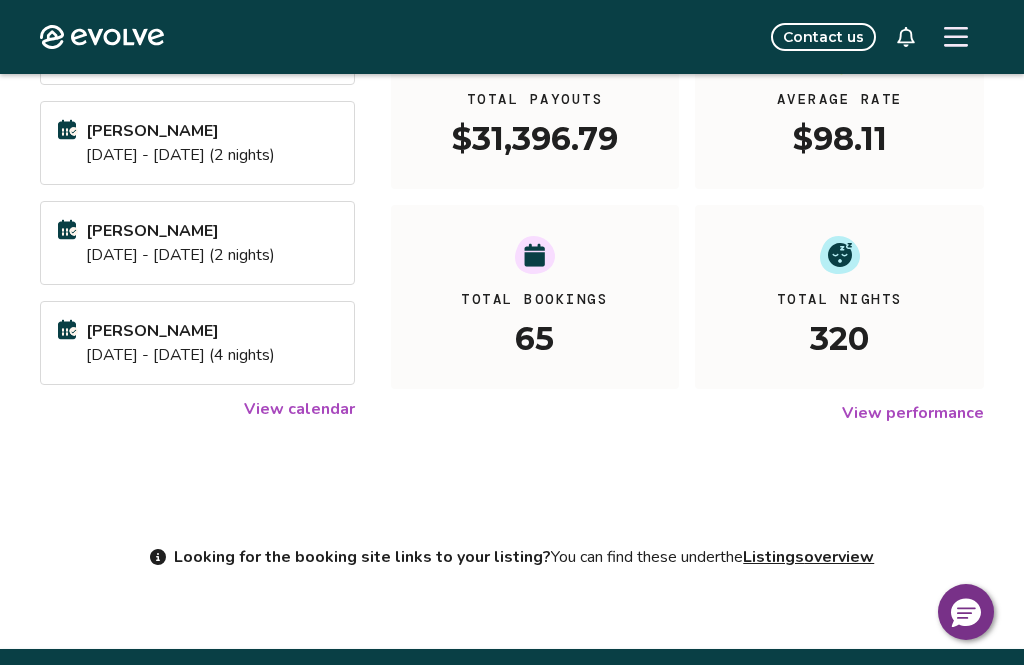 click on "View performance" at bounding box center (913, 413) 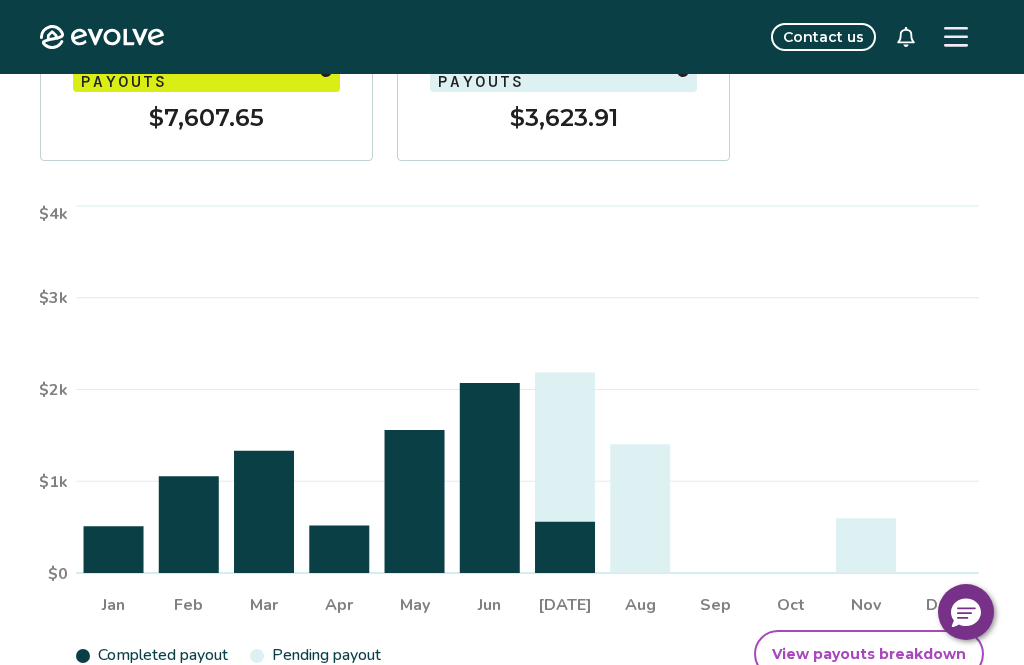 scroll, scrollTop: 0, scrollLeft: 0, axis: both 